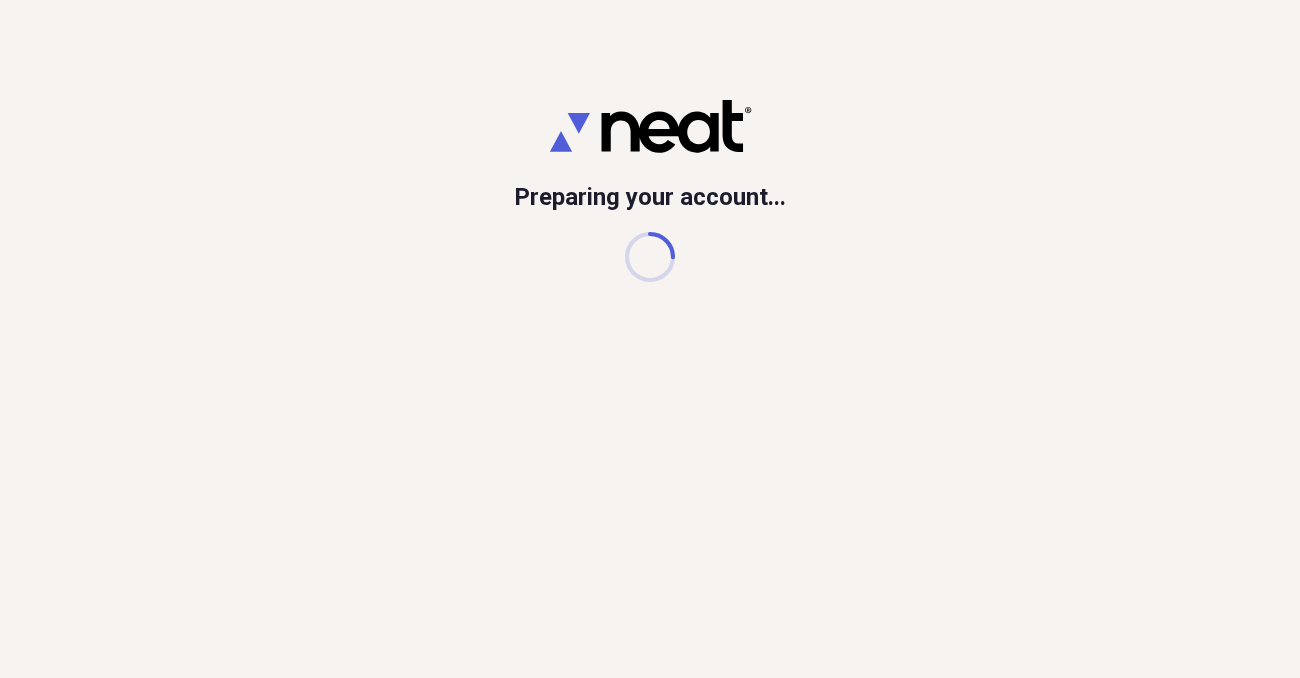 scroll, scrollTop: 0, scrollLeft: 0, axis: both 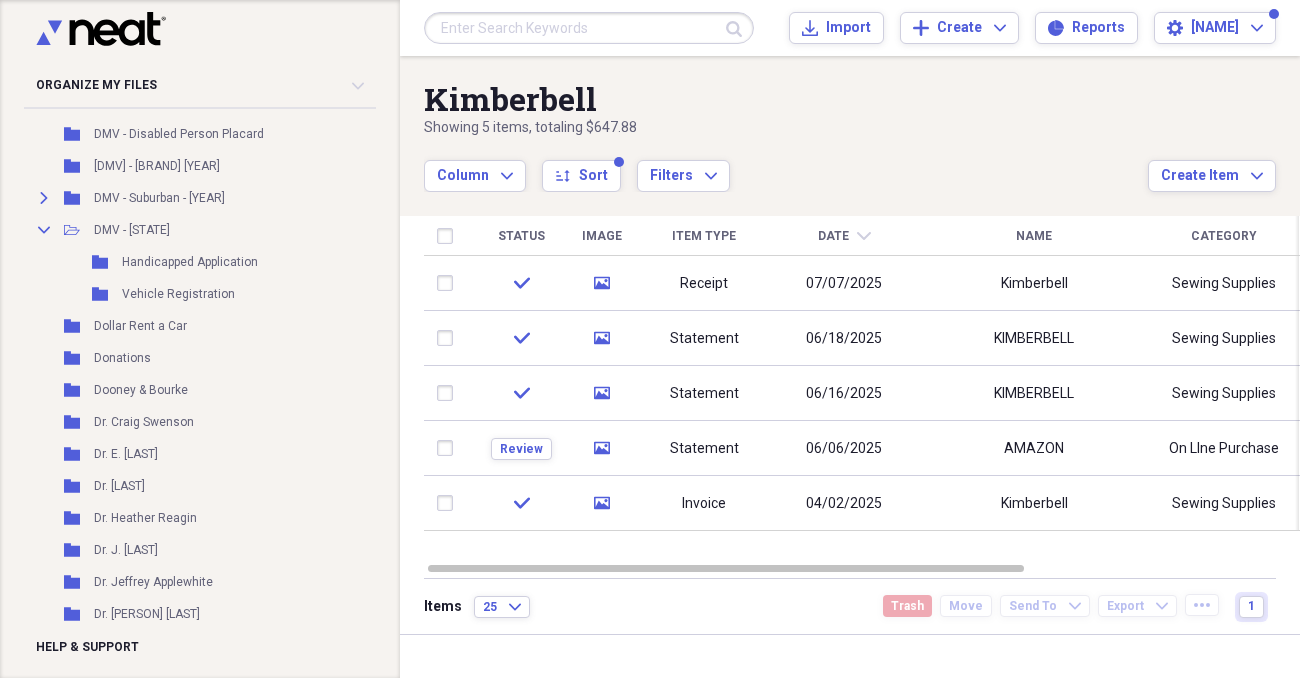 click on "Unfiled Needs Review 99+ Unfiled All Files Unfiled Unfiled Unfiled Saved Reports Collapse My Cabinet My Cabinet Add Folder Folder 1-800-Flowers Add Folder Collapse Open Folder 2106 Rocky Branch Court Add Folder Folder Fair Texas Title Add Folder Folder Gopher Home Inspection Add Folder Folder McClintock Add Folder Folder Opendoor Add Folder Folder Paperwork for Loan Application Add Folder Folder PHH Mortgage Services Add Folder Folder Priority Financial Network Add Folder Folder Property Tax Information Add Folder Folder Tarrant Roofing Add Folder Folder 23 and Me - DNA Genetic Testing and Analysis Add Folder Collapse Open Folder 985 South Johnson Avenue Add Folder Folder Pickford Escrow Add Folder Collapse Open Folder AAA - Northern California, Nevada & Utah - William Add Folder Folder Aaron's Auto Glass Add Folder Folder AARP Add Folder Folder Abercrombie Add Folder Expand Folder Ace Hardware Add Folder Folder Adair Eyewear Add Folder Folder Advanced Homecare Add Folder Collapse Open Folder Add Folder Apple" at bounding box center (186, 374) 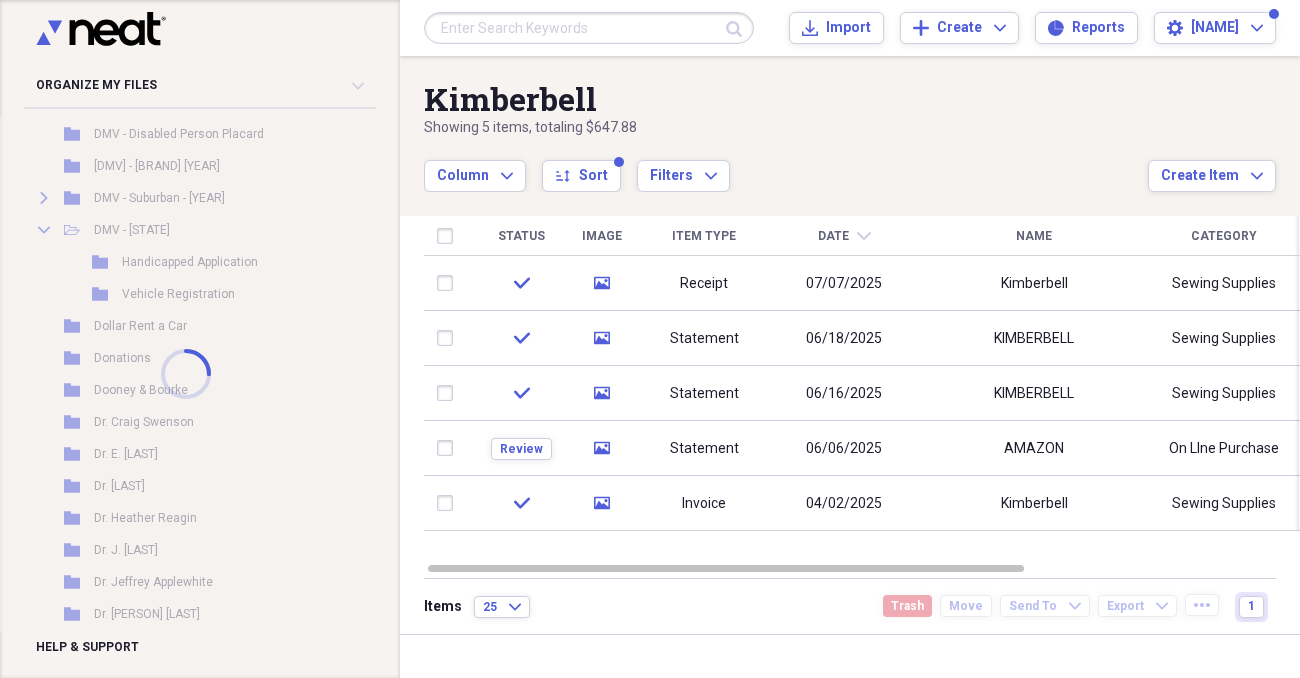 scroll, scrollTop: 5297, scrollLeft: 0, axis: vertical 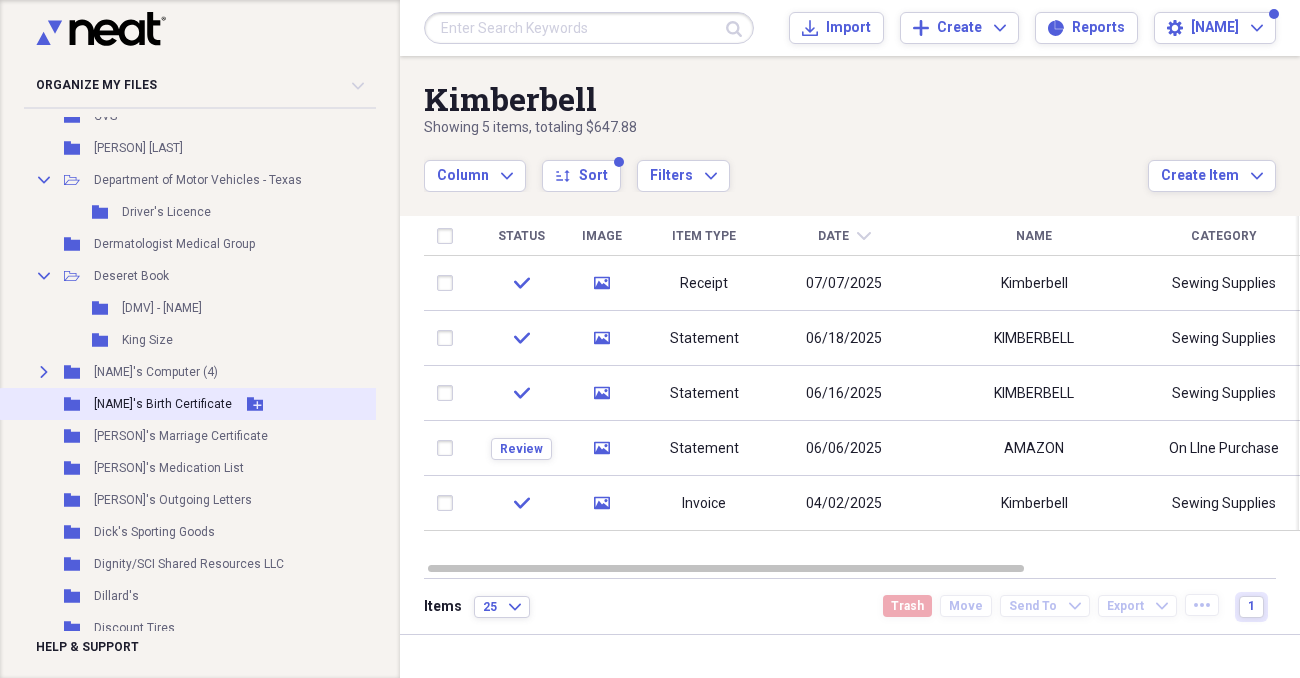 click on "[FIRST]'s Birth Certificate" at bounding box center [163, 404] 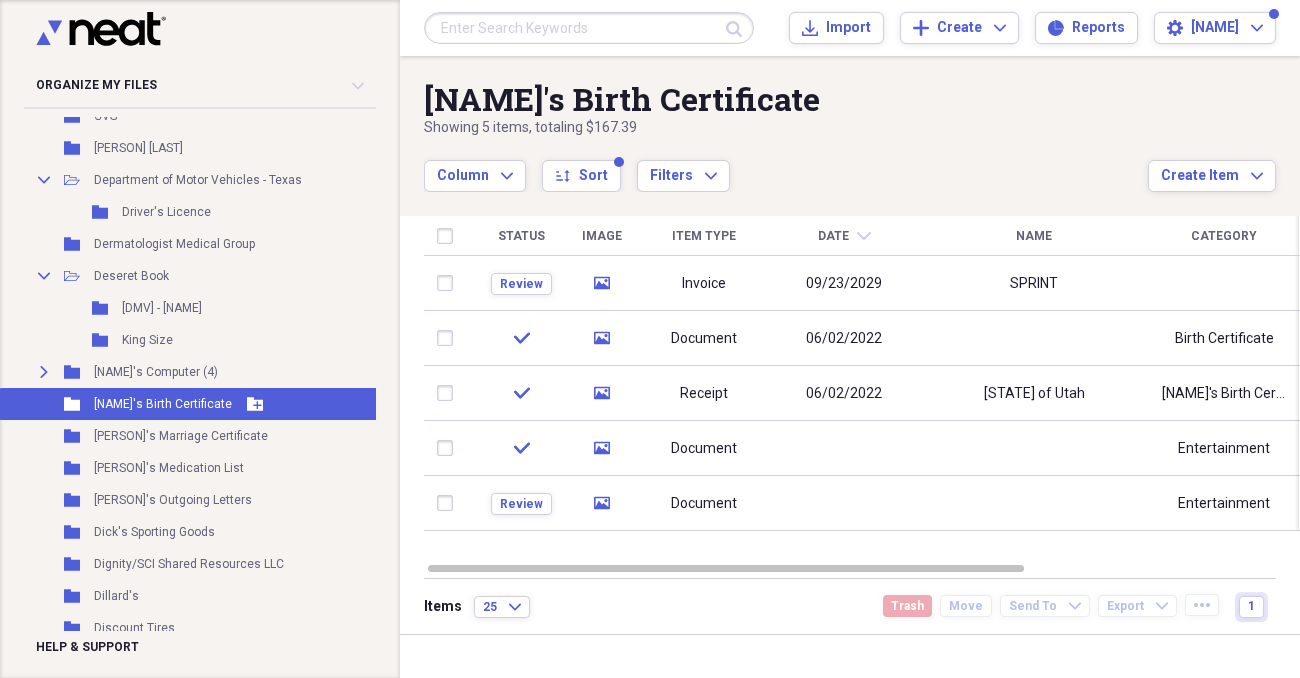 click on "[FIRST]'s Birth Certificate" at bounding box center [163, 404] 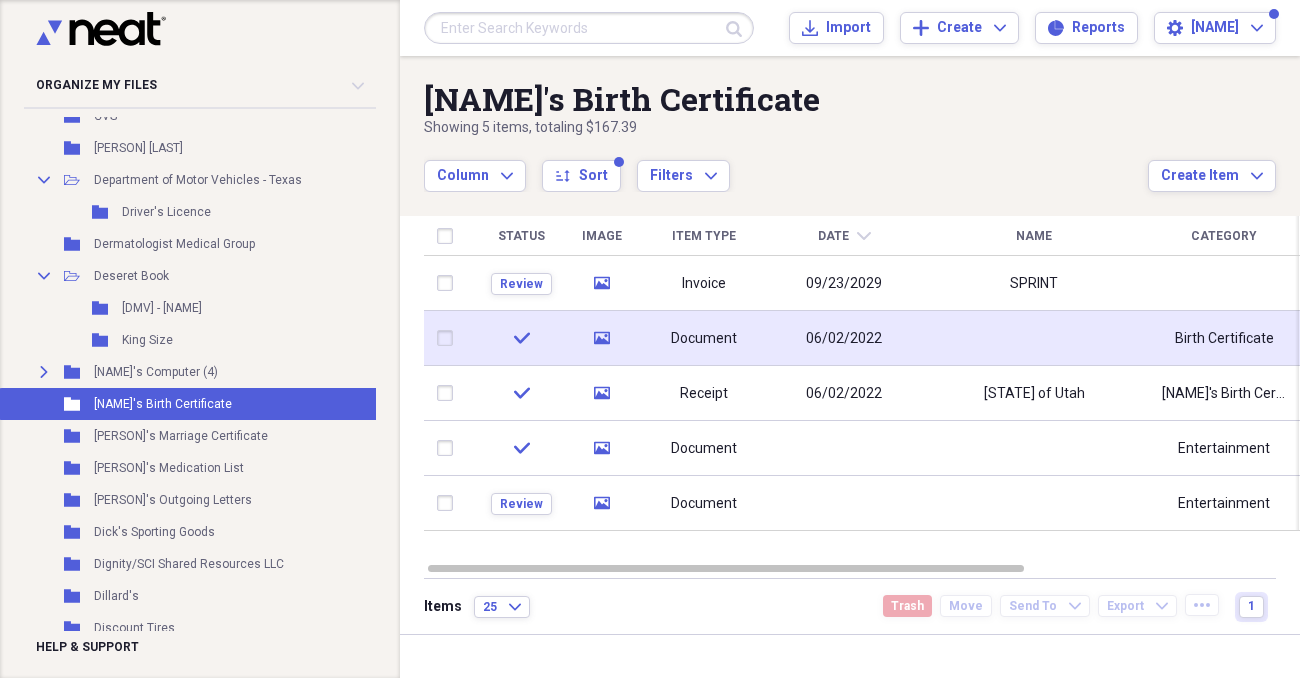 click on "media" at bounding box center (601, 338) 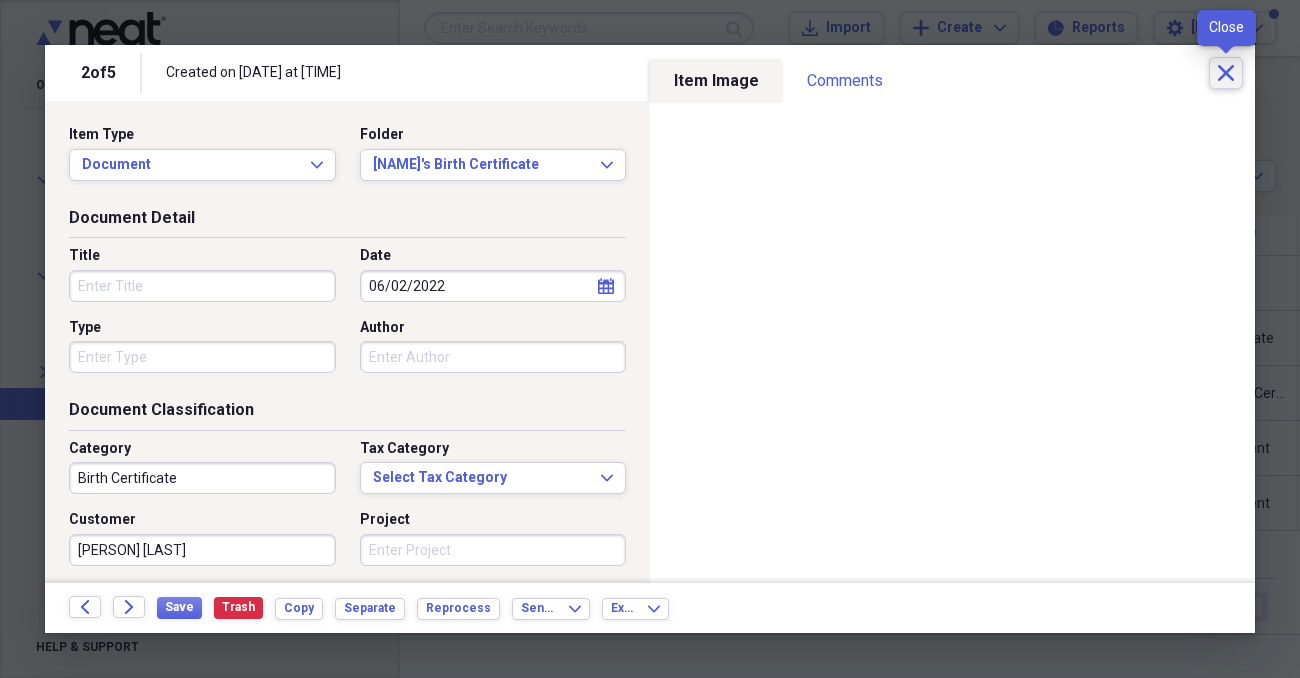 click on "Close" at bounding box center [1226, 73] 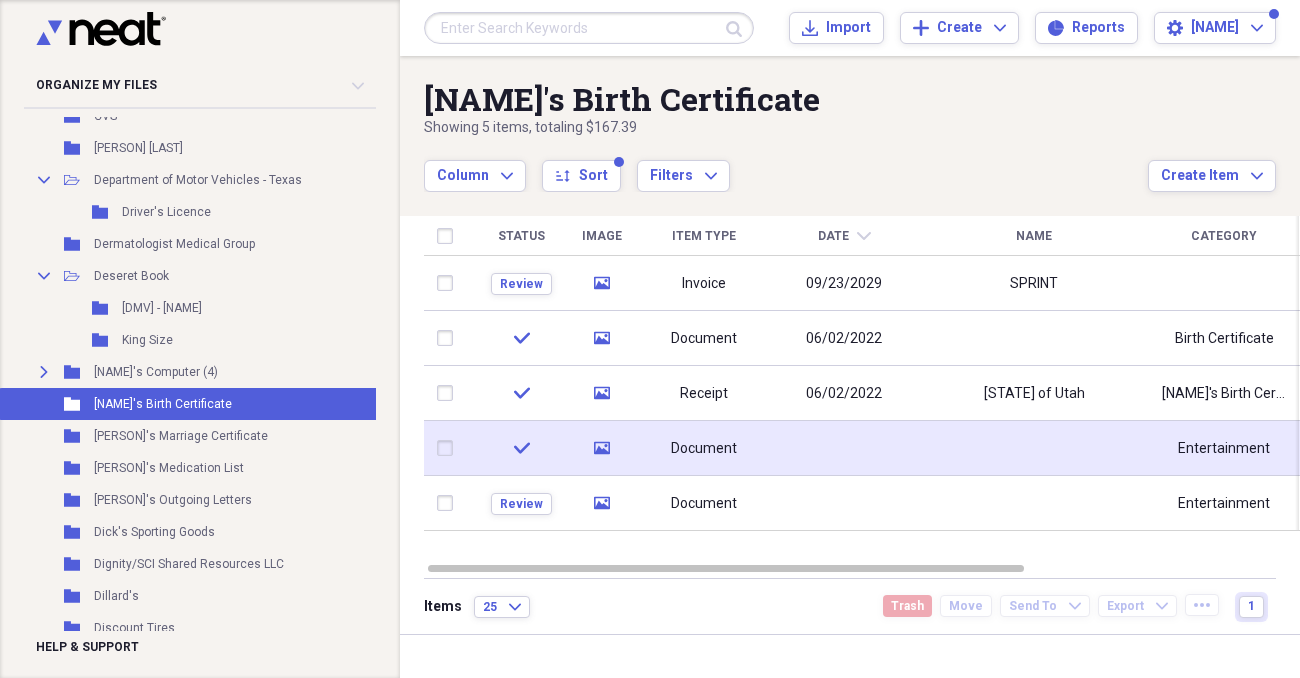 click on "Document" at bounding box center (704, 449) 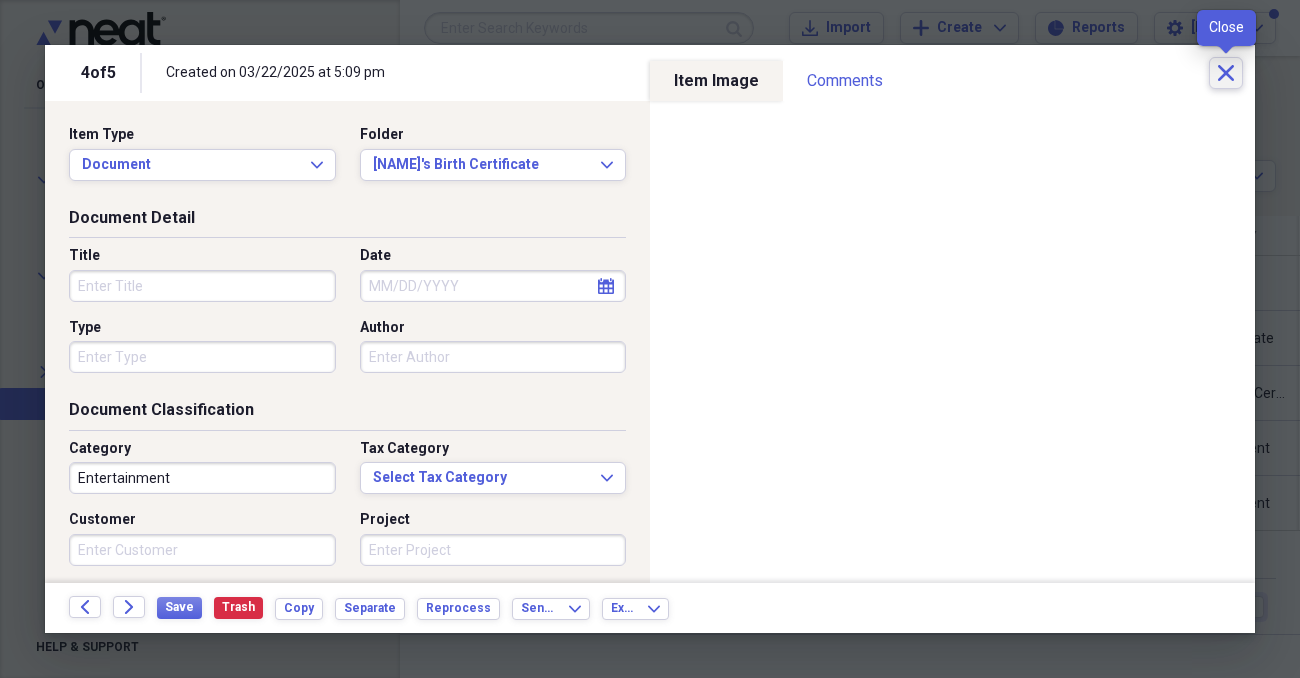 click 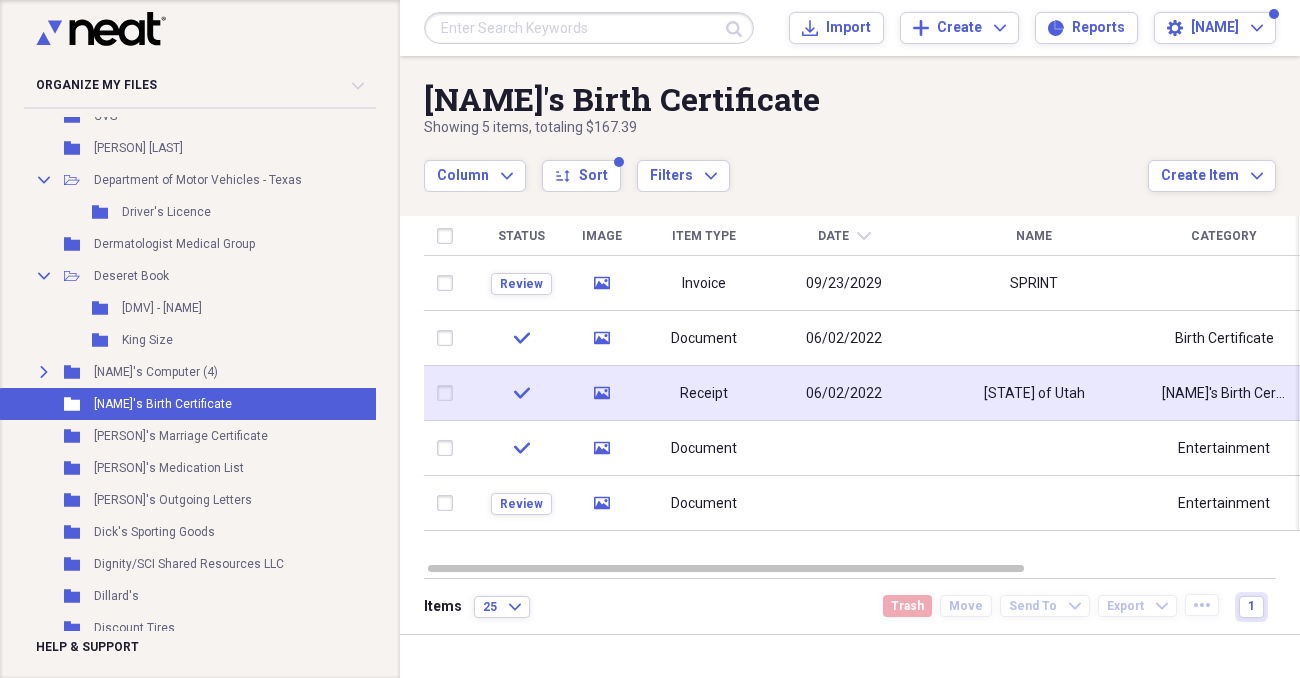 click on "06/02/2022" at bounding box center (844, 393) 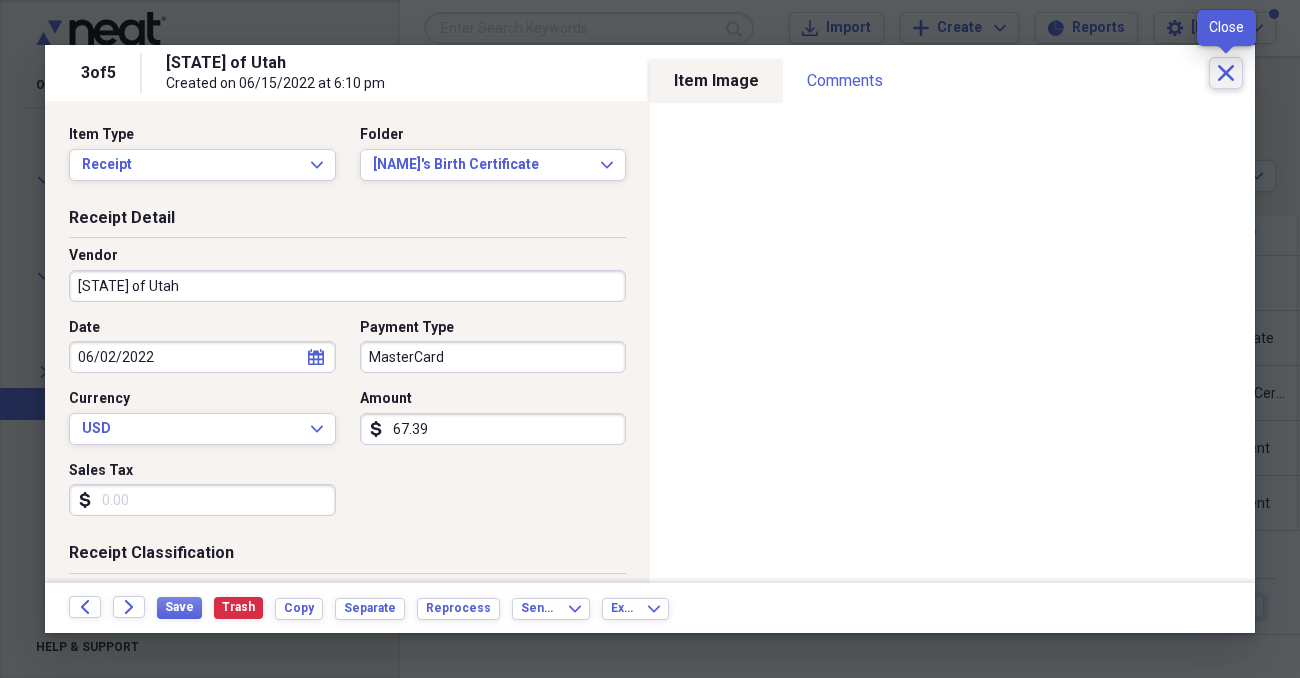 click on "Close" at bounding box center (1226, 73) 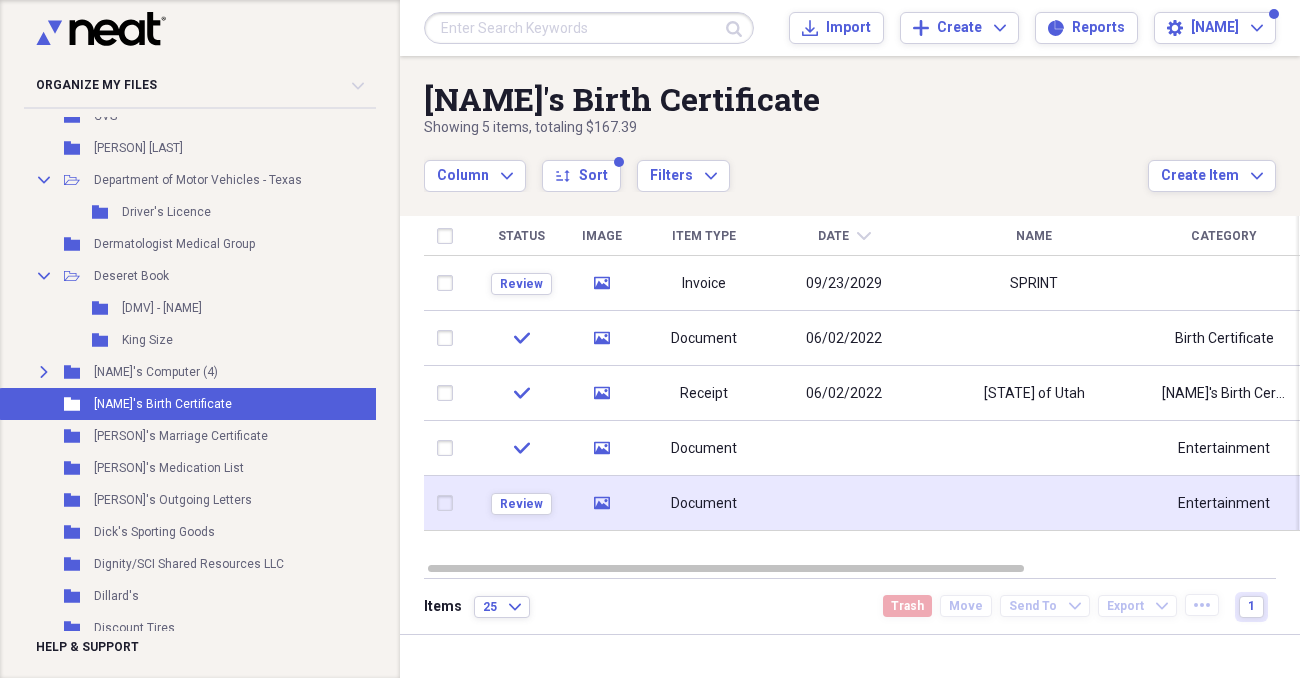 click at bounding box center (844, 503) 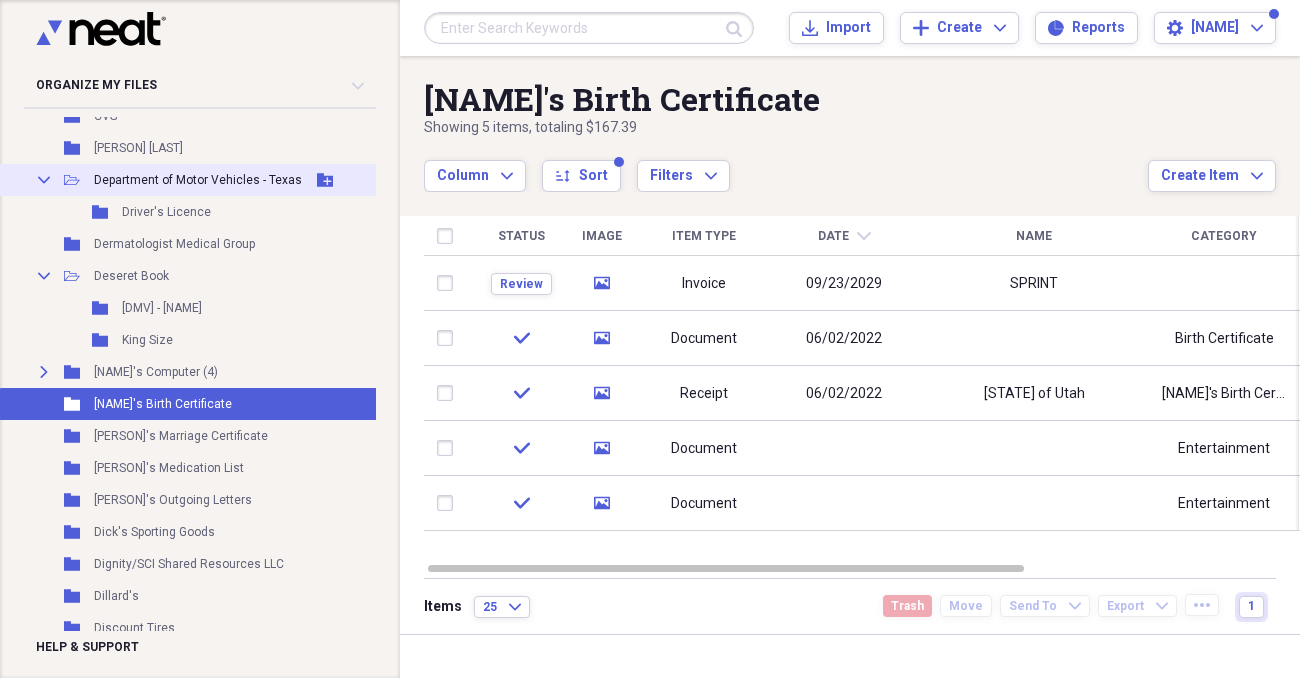 click on "Collapse Open Folder Department of Motor Vehicles - Texas Add Folder" at bounding box center [304, 180] 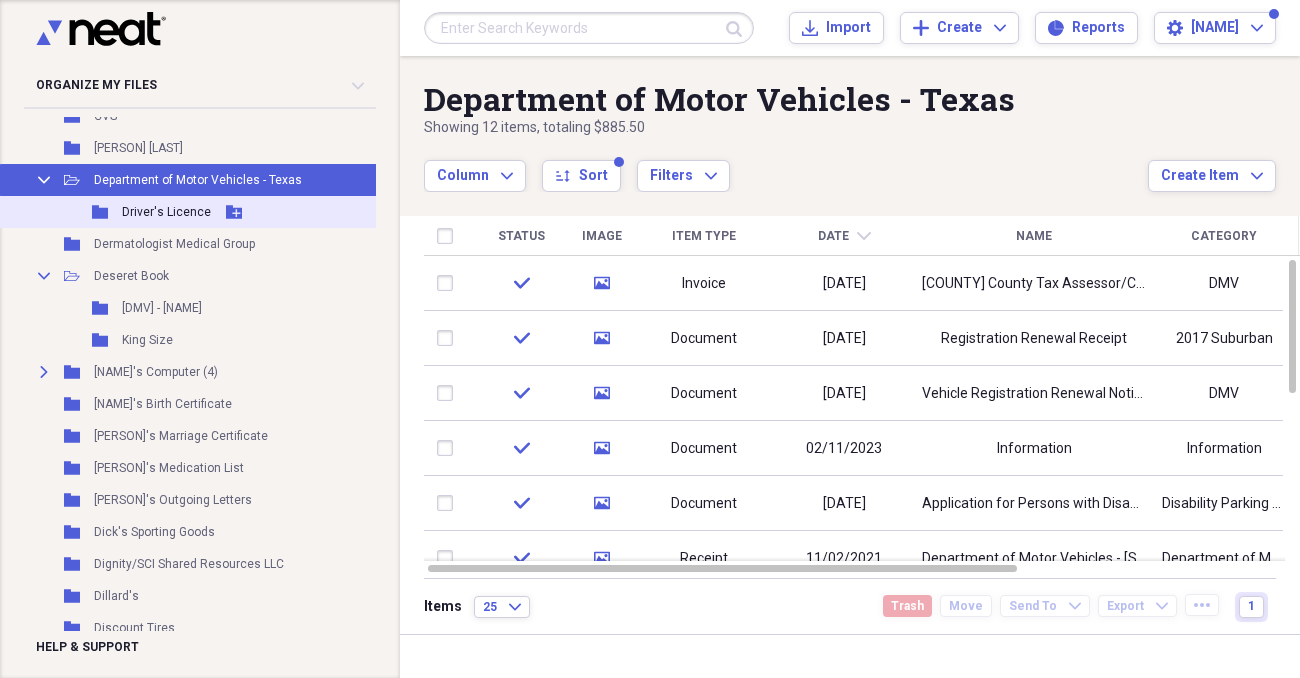 click on "Folder Driver's Licence Add Folder" at bounding box center (304, 212) 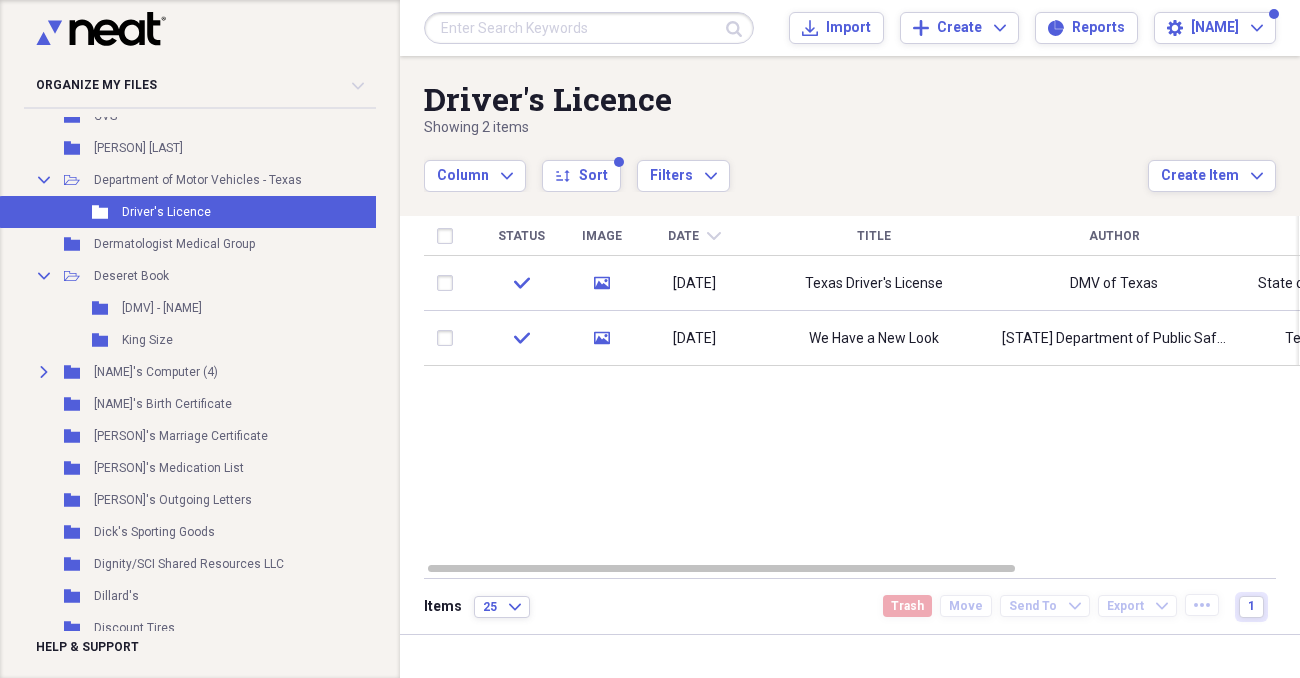 click on "Status Image Date chevron-down Title Author Type Category Source check media 04/04/2024 Texas Driver's License DMV of Texas State of Texas Driver's License Driver's License Scan check media 09/20/2022 We Have a New Look Texas Department of Public Safety Texas Driver's License Texas Driver's License Scan" at bounding box center (862, 388) 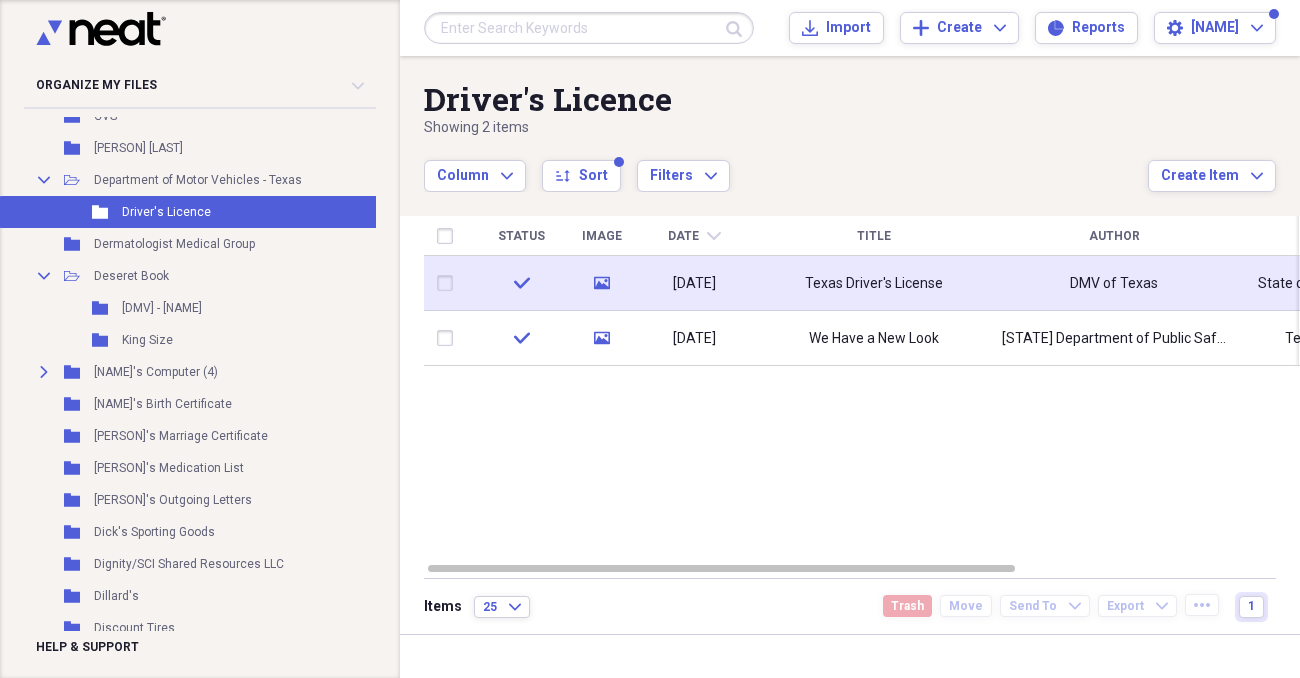 click on "DMV of Texas" at bounding box center (1114, 283) 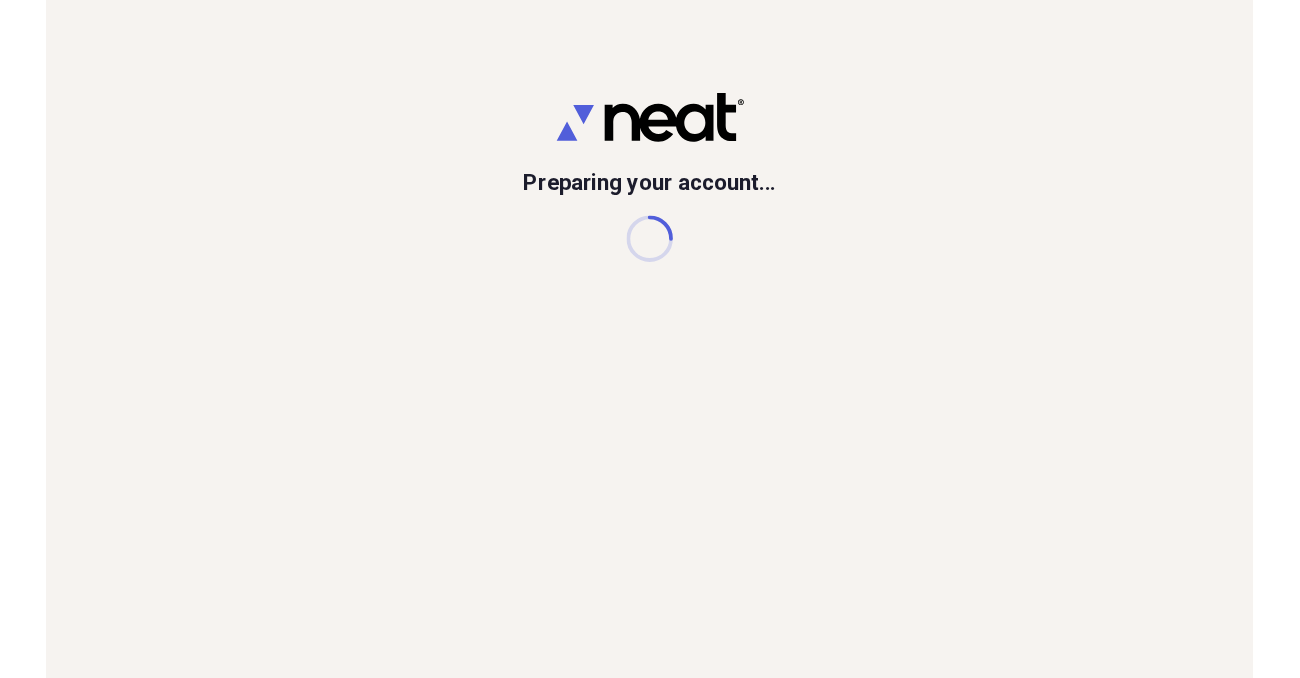 scroll, scrollTop: 0, scrollLeft: 0, axis: both 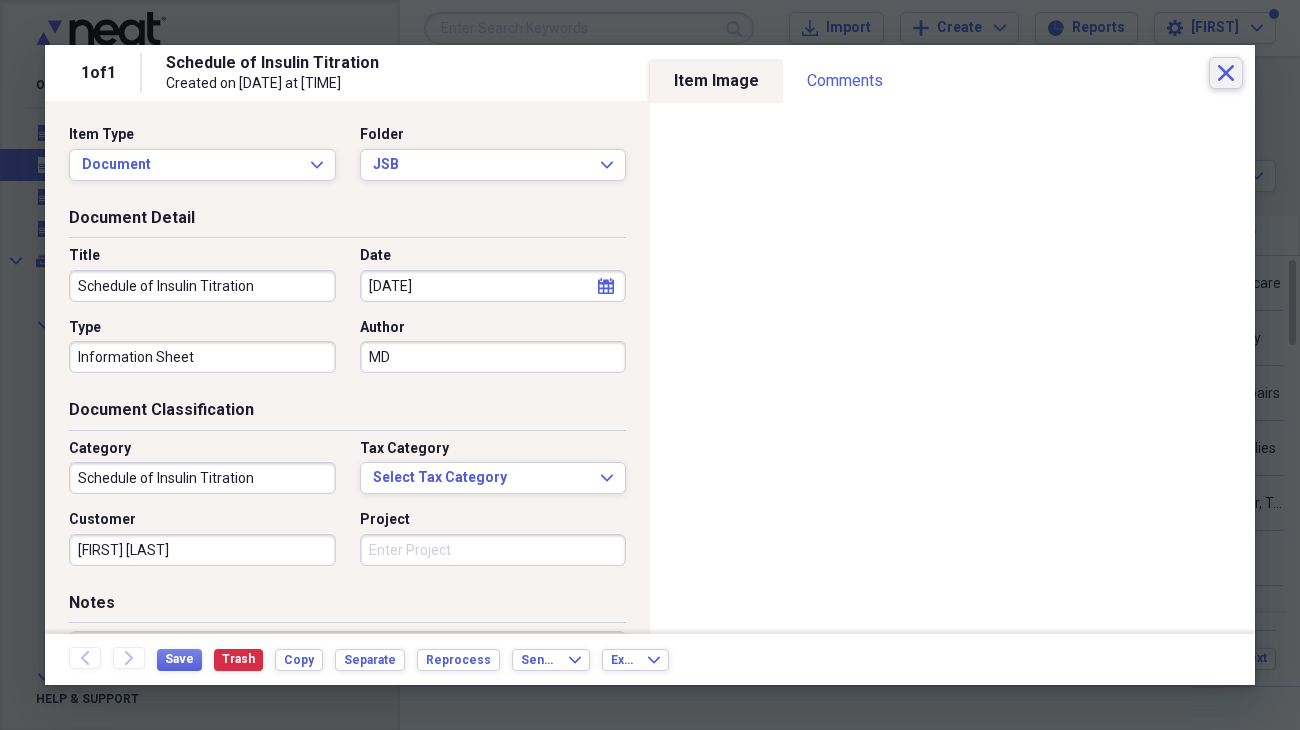click on "Close" at bounding box center [1226, 73] 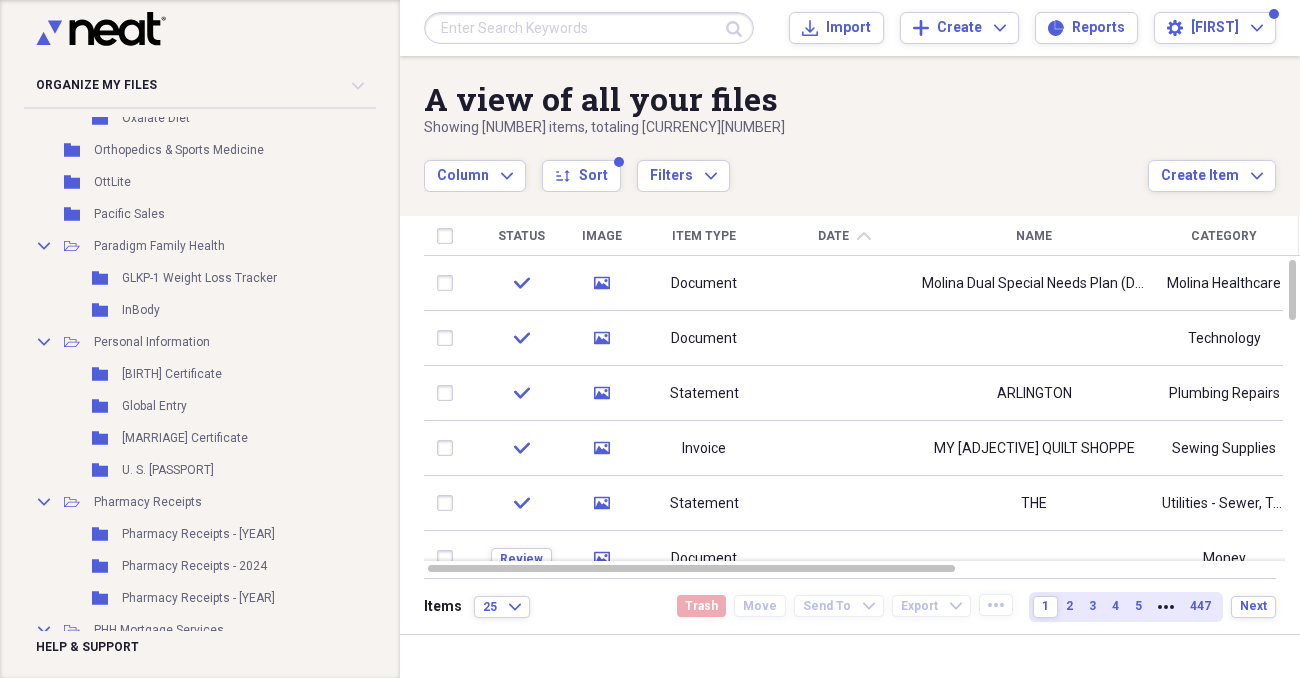 scroll, scrollTop: 14884, scrollLeft: 0, axis: vertical 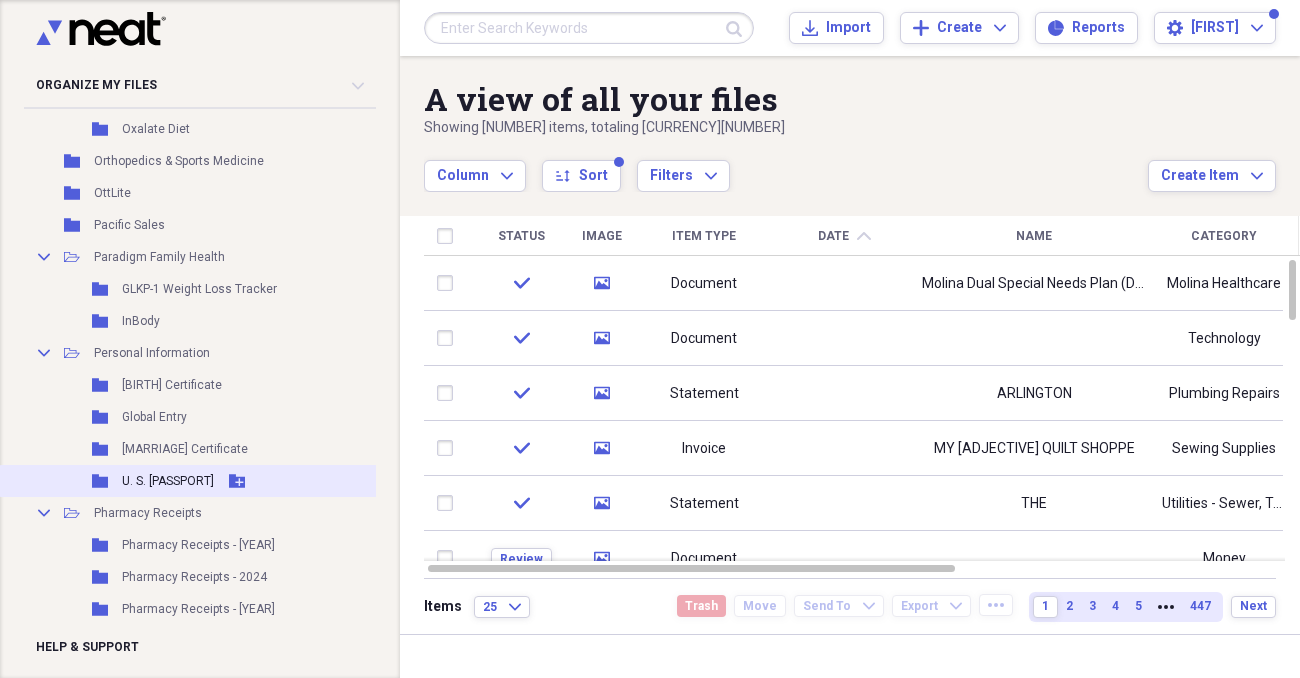 click on "U. S. [PASSPORT]" at bounding box center [168, 481] 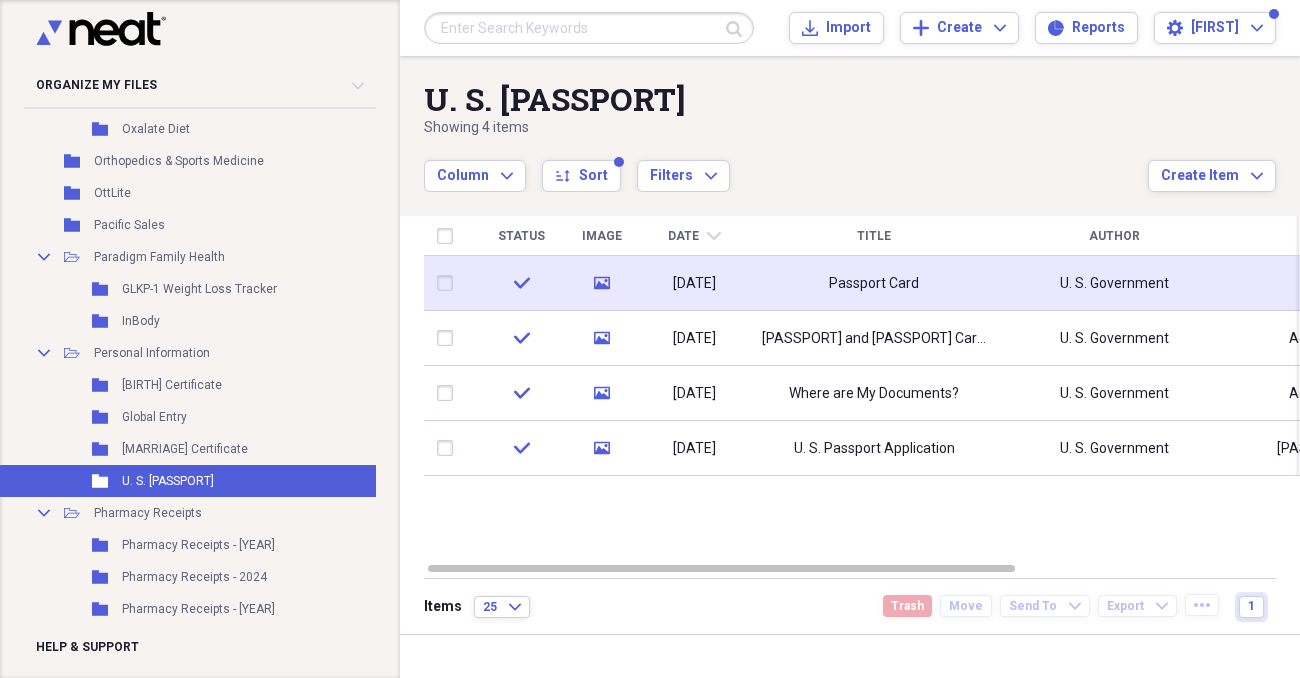 click on "Passport Card" at bounding box center (874, 283) 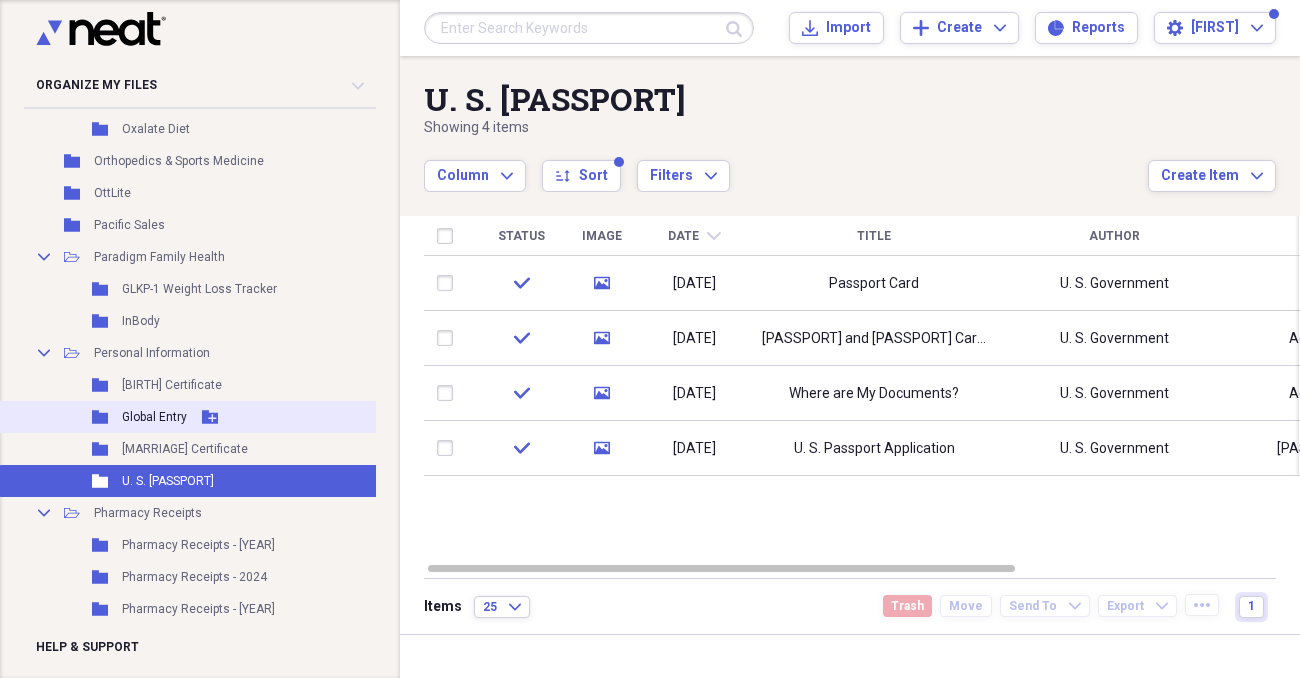 click on "Folder Global Entry Add Folder" at bounding box center (304, 417) 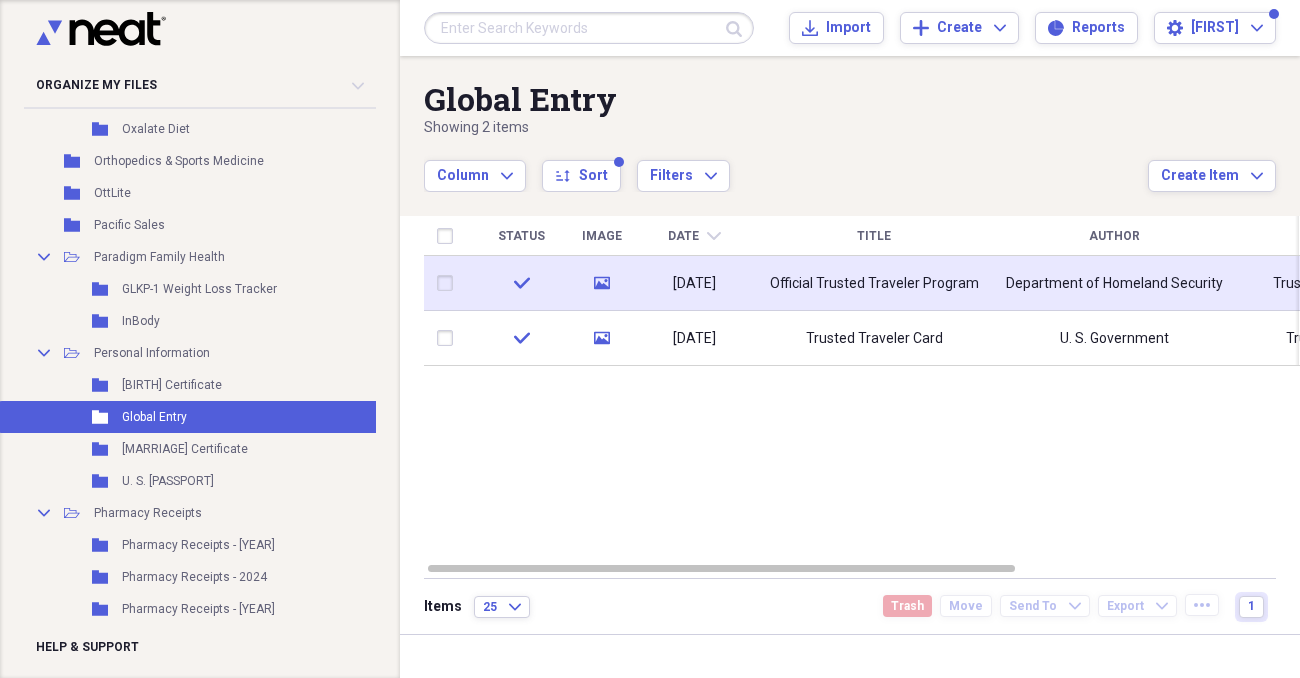 click on "[DATE]" at bounding box center [694, 284] 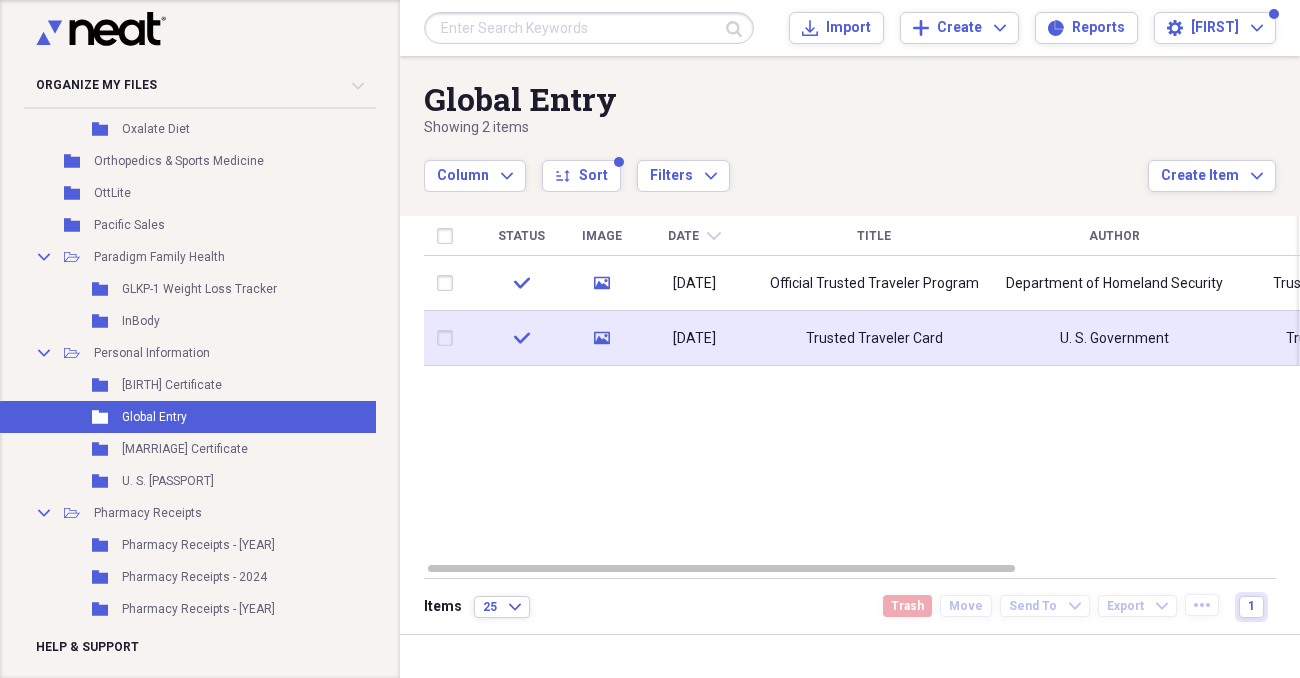 click on "Trusted Traveler Card" at bounding box center (874, 339) 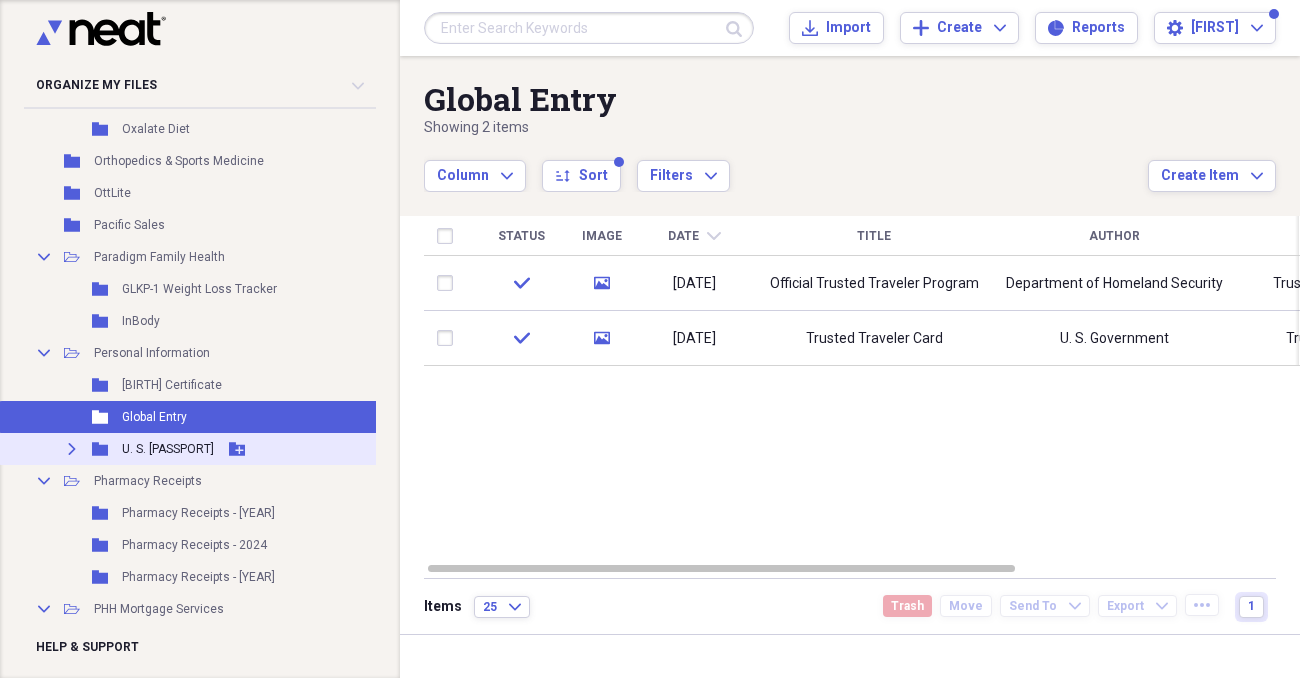 click on "U. S. [PASSPORT]" at bounding box center [168, 449] 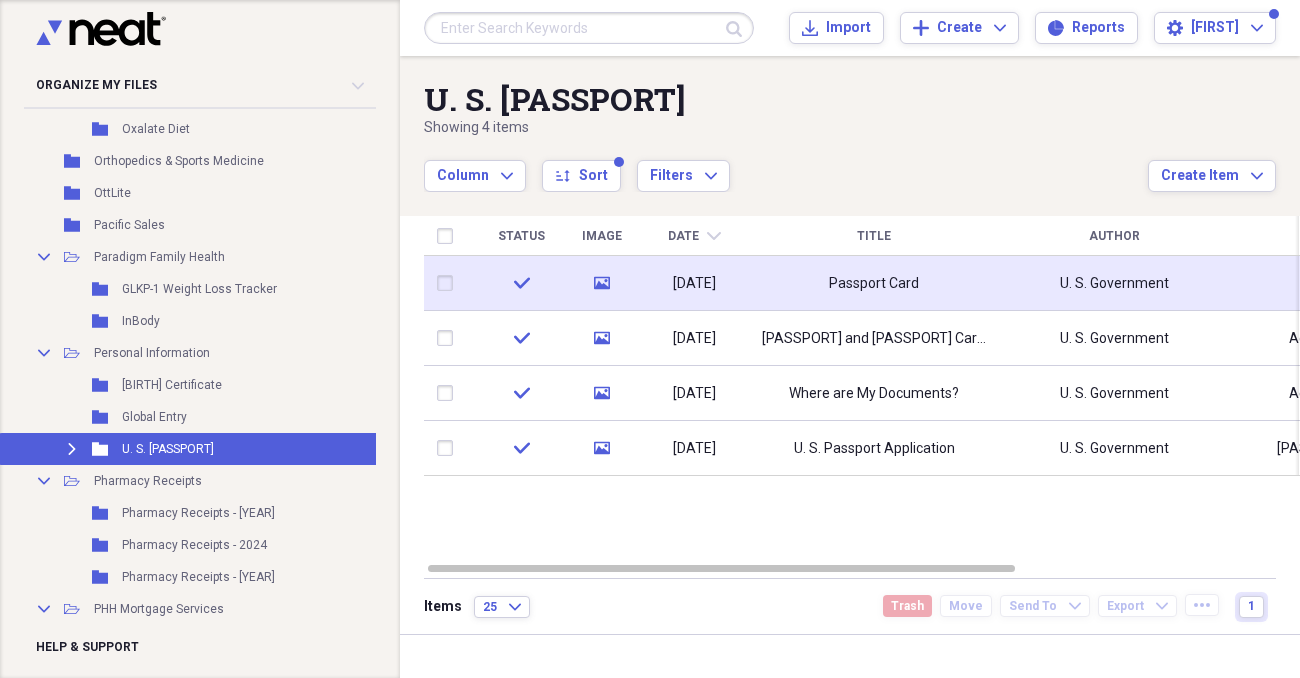 click on "Passport Card" at bounding box center [874, 284] 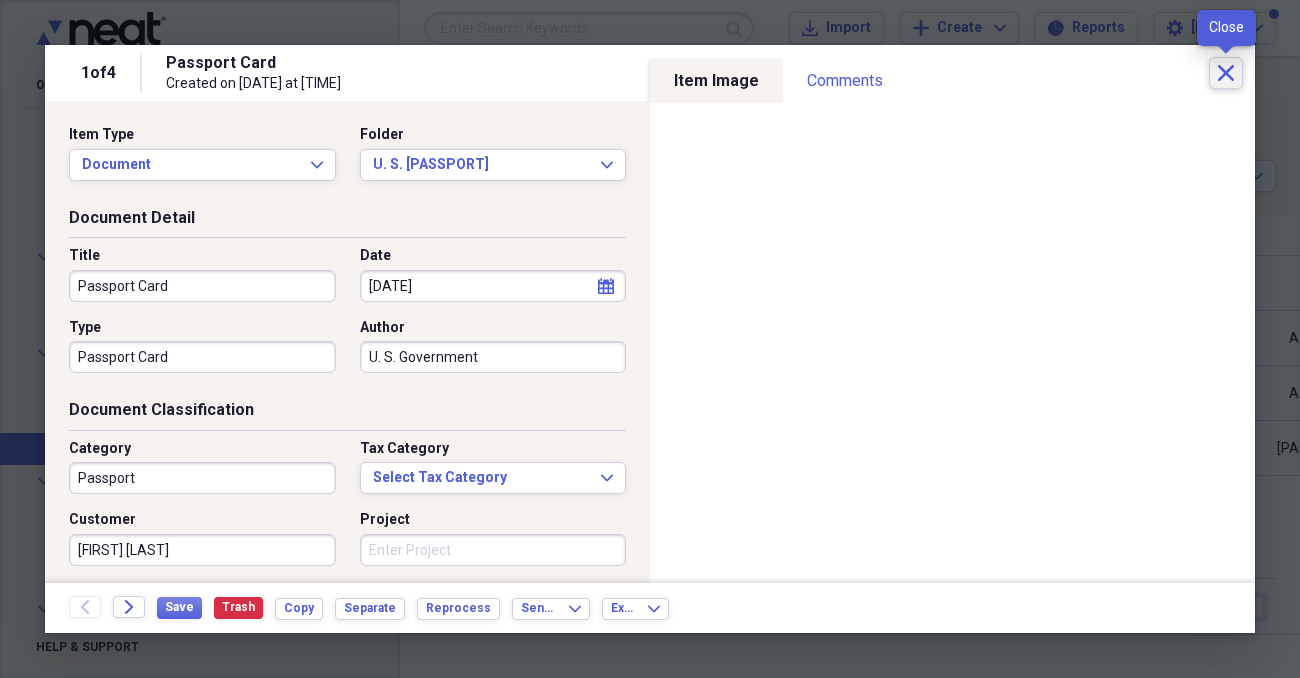 click on "Close" at bounding box center (1226, 73) 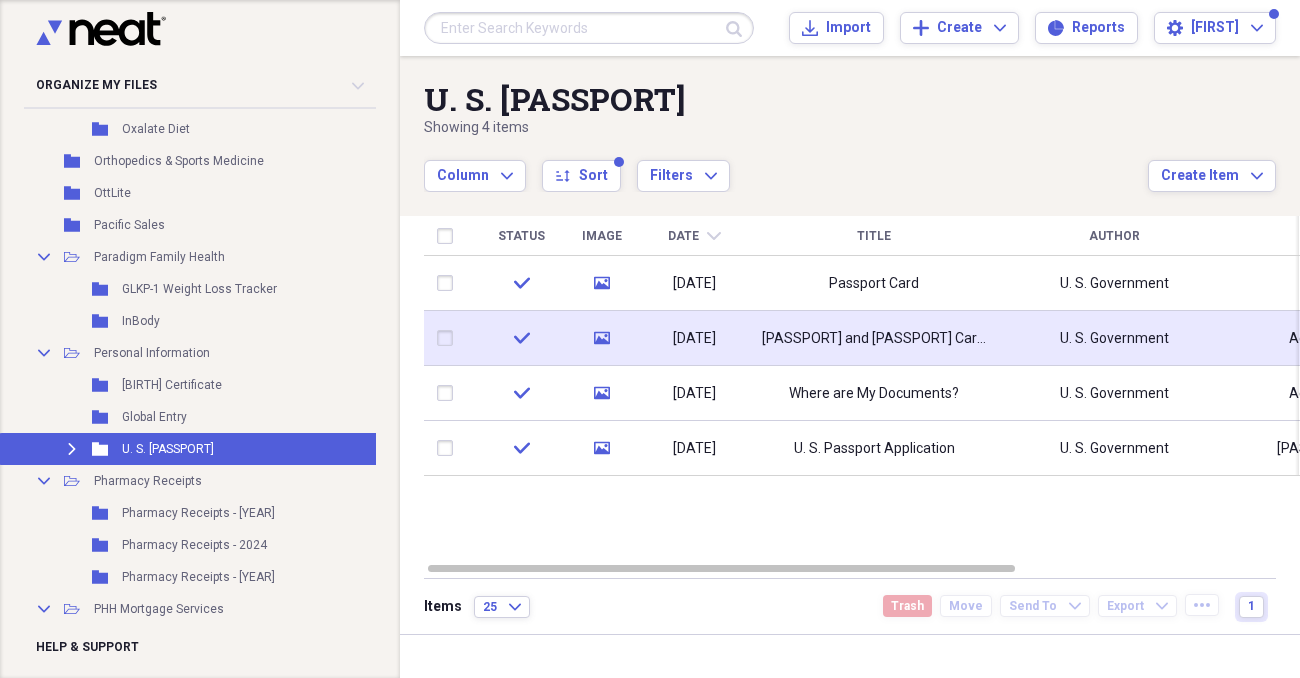 click on "[DATE]" at bounding box center (694, 338) 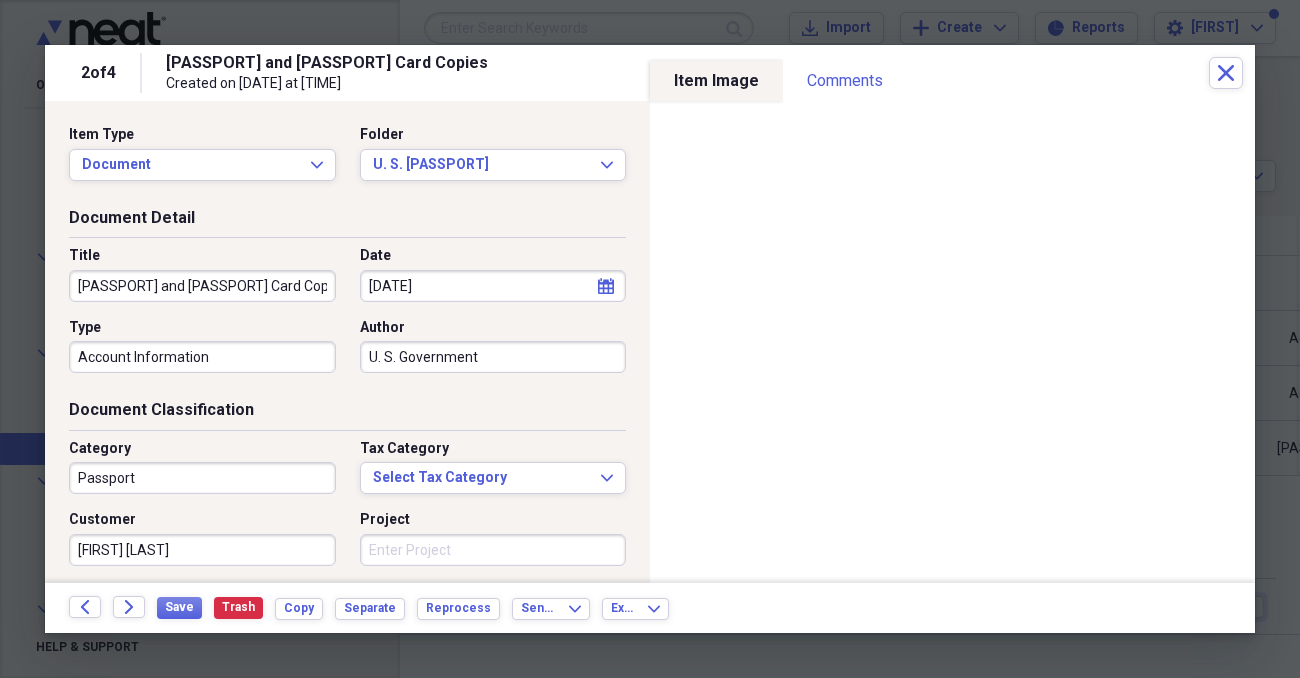 click at bounding box center [650, 339] 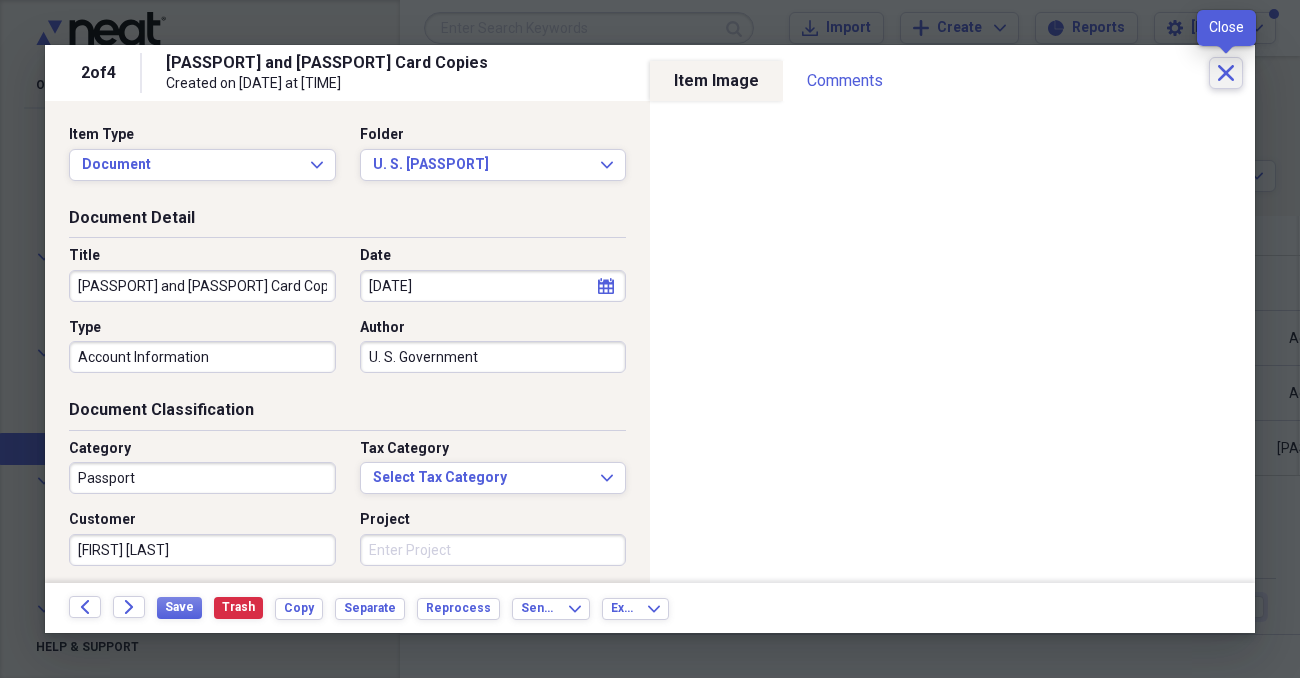 click on "Close" 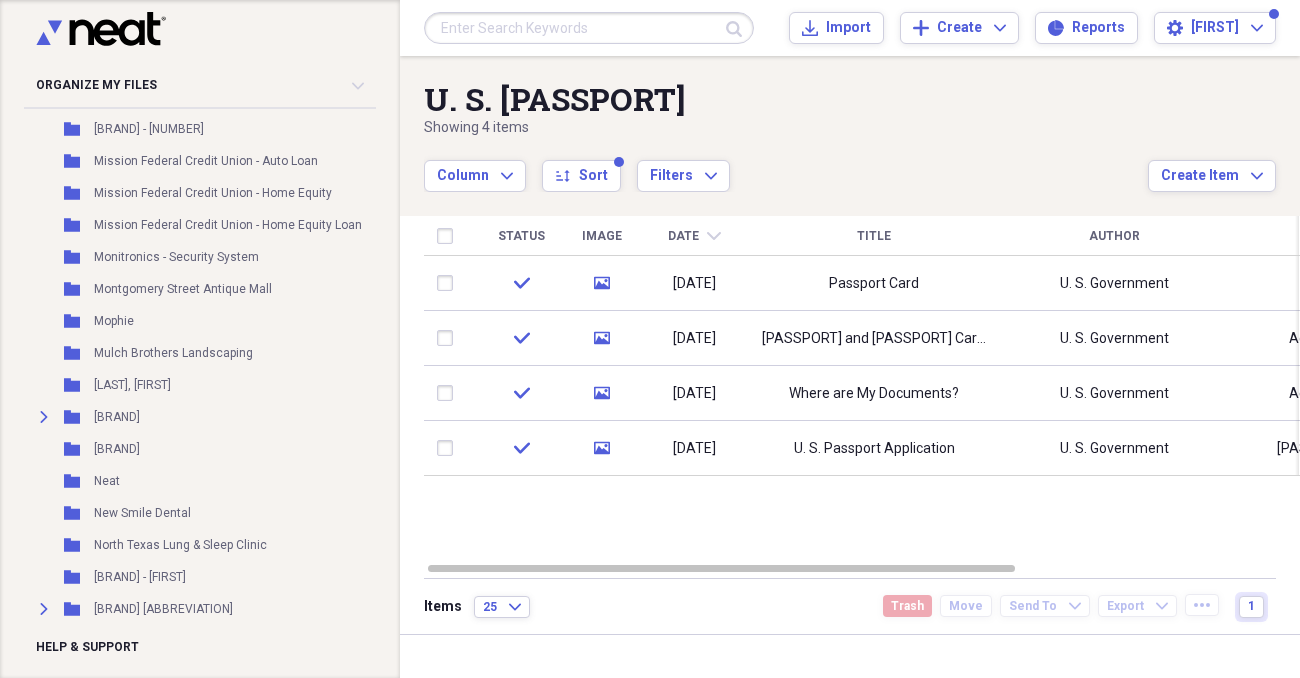 scroll, scrollTop: 14108, scrollLeft: 0, axis: vertical 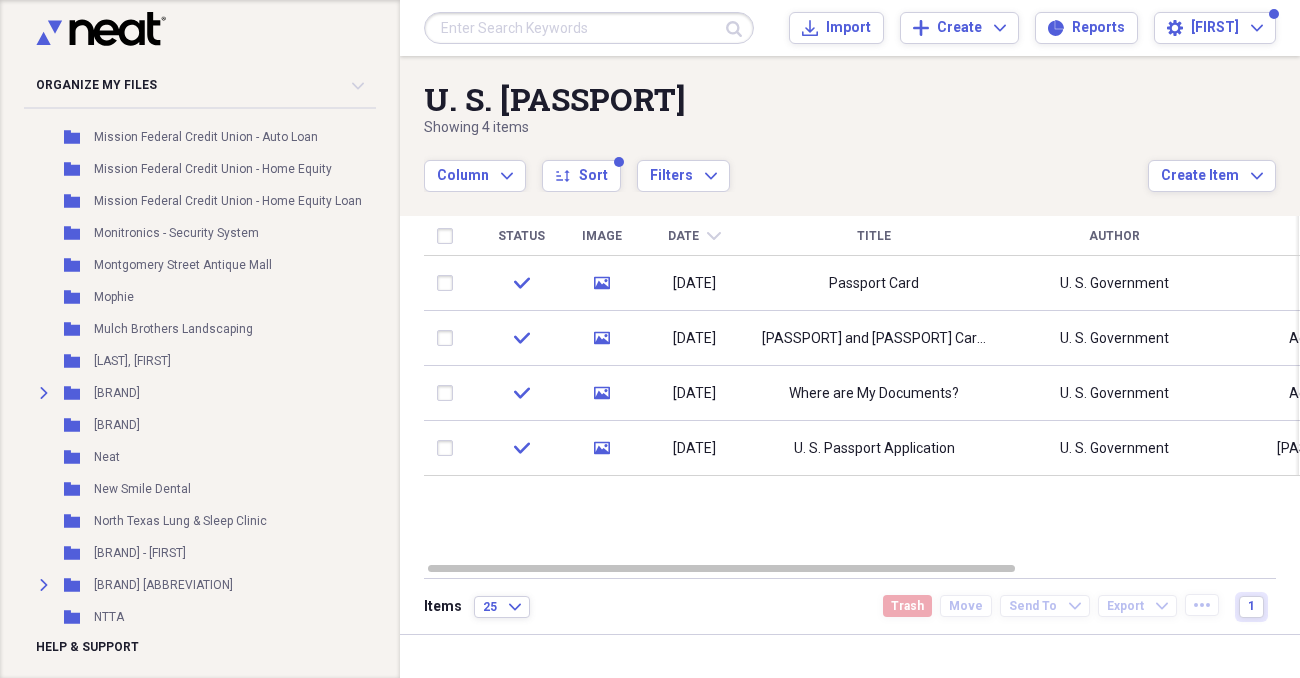 click on "Status Image Date chevron-down Title Author Type Category Source check media 09/24/2019 [DOCUMENT] U. S. Government [DOCUMENT] [DOCUMENT] check media 09/24/2019 [DOCUMENT] U. S. Government Account Information [DOCUMENT] check media 09/23/2019 Where are My Documents? U. S. Government Account Information [DOCUMENT] check media 09/06/2019 U. S. [DOCUMENT] Application U. S. Government U. S. [DOCUMENT] Application [DOCUMENT]" at bounding box center [862, 388] 